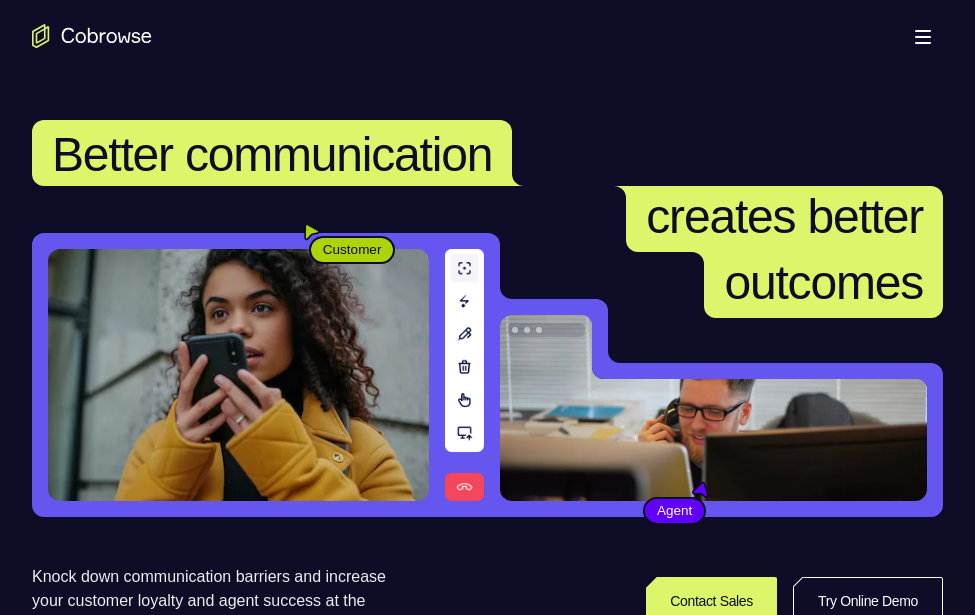 scroll, scrollTop: 0, scrollLeft: 0, axis: both 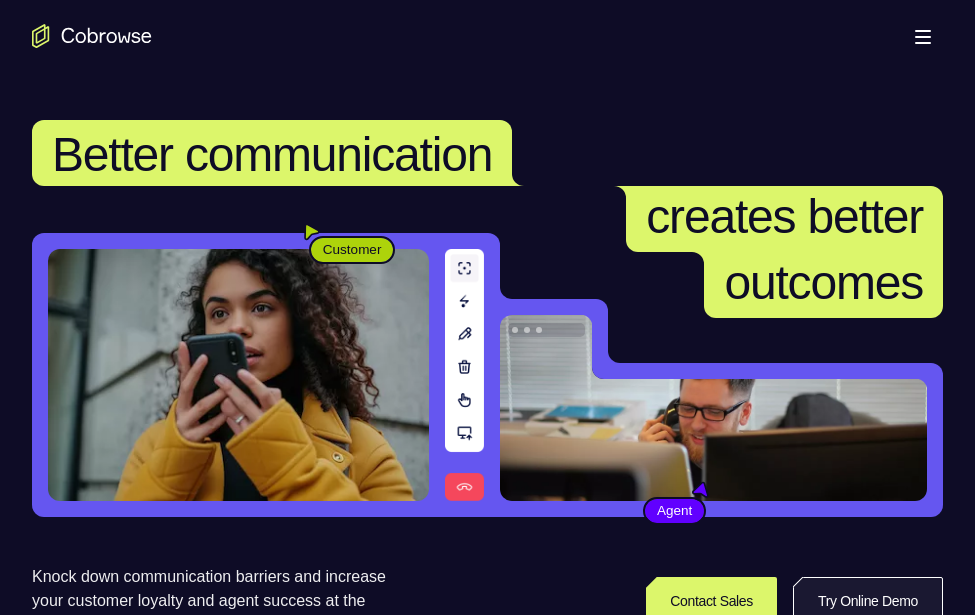 click on "Try Online Demo" at bounding box center [868, 601] 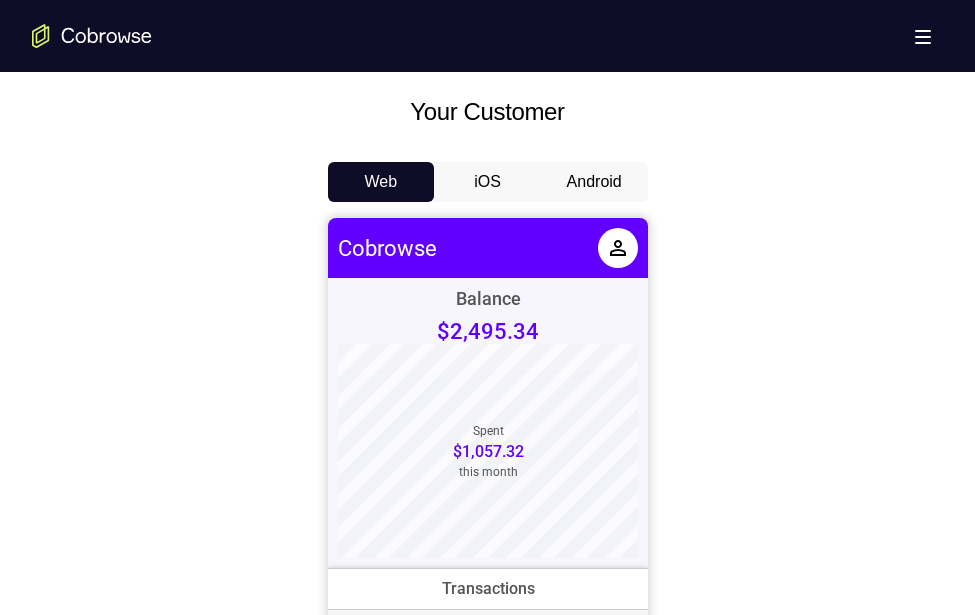 scroll, scrollTop: 0, scrollLeft: 0, axis: both 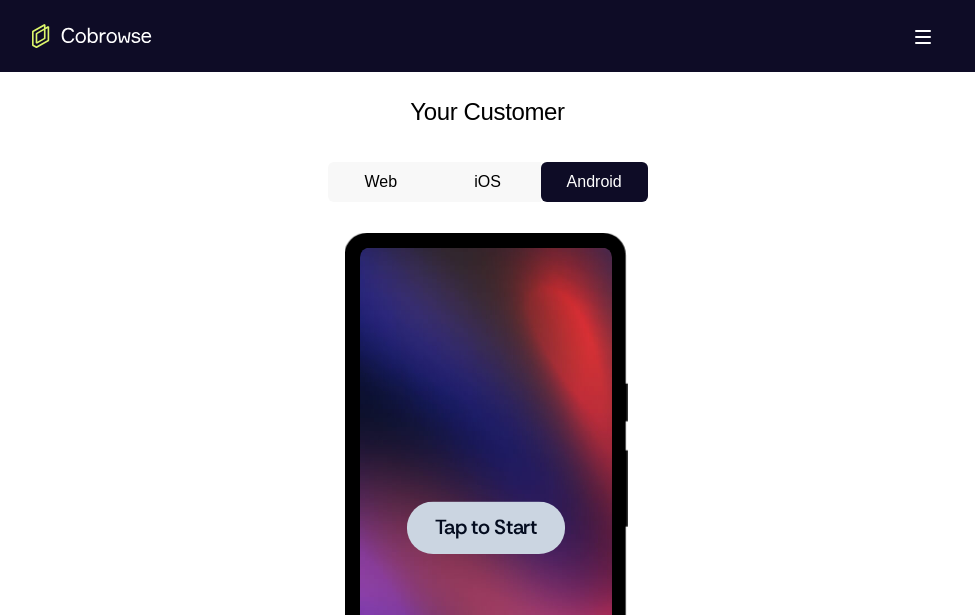 click on "Tap to Start" at bounding box center [486, 528] 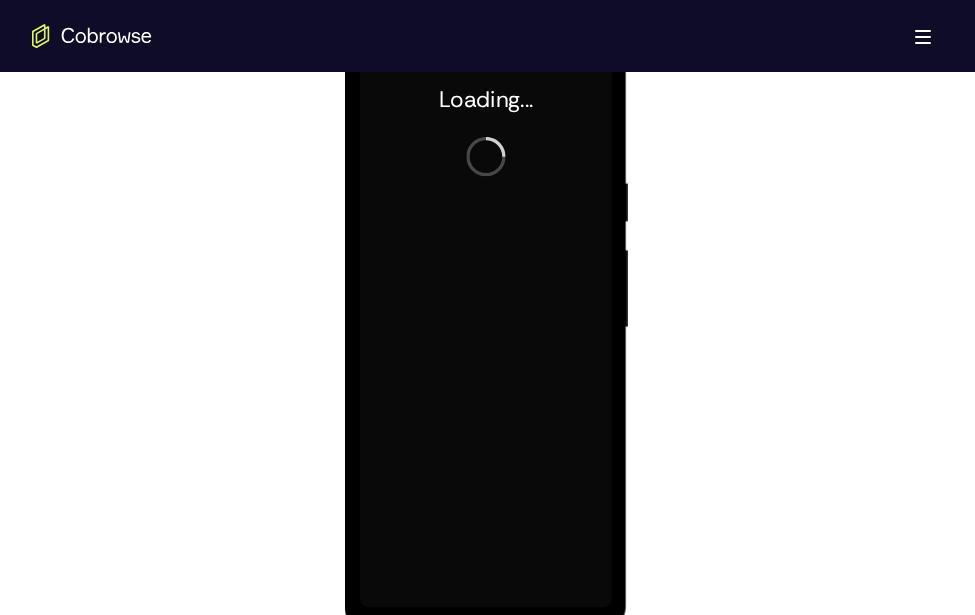scroll, scrollTop: 1200, scrollLeft: 0, axis: vertical 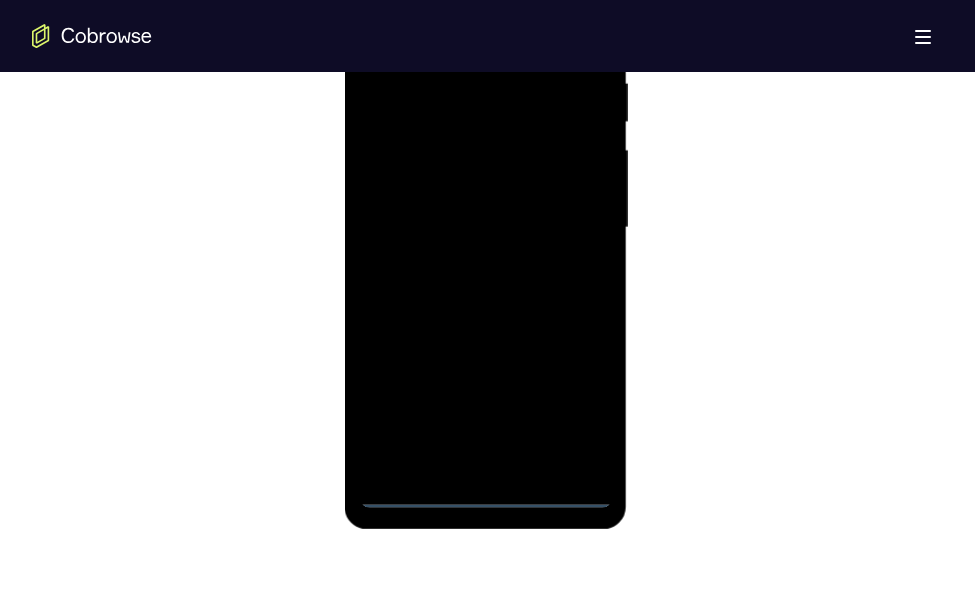 click at bounding box center (486, 228) 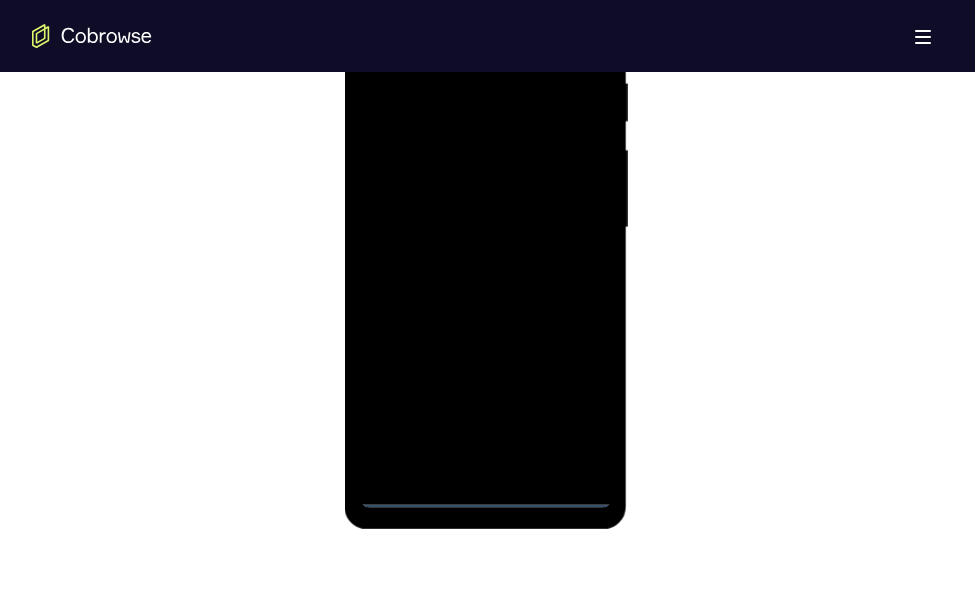 click at bounding box center [486, 228] 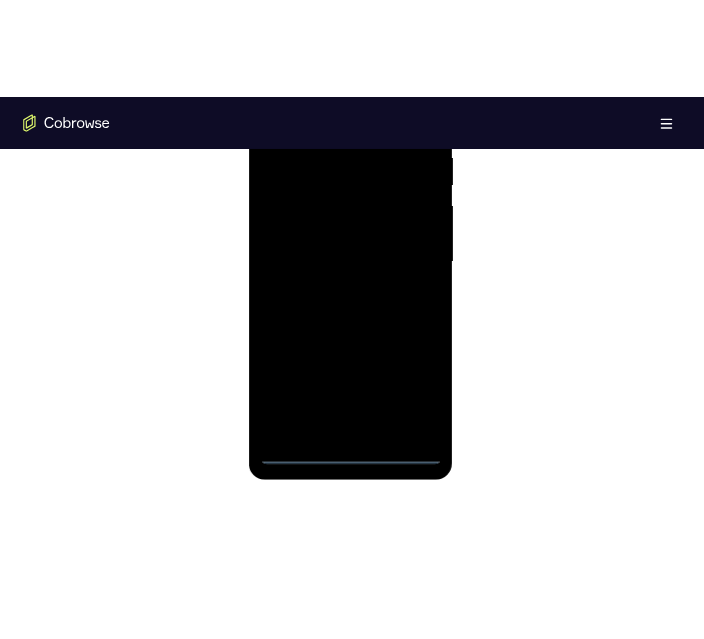 scroll, scrollTop: 1100, scrollLeft: 0, axis: vertical 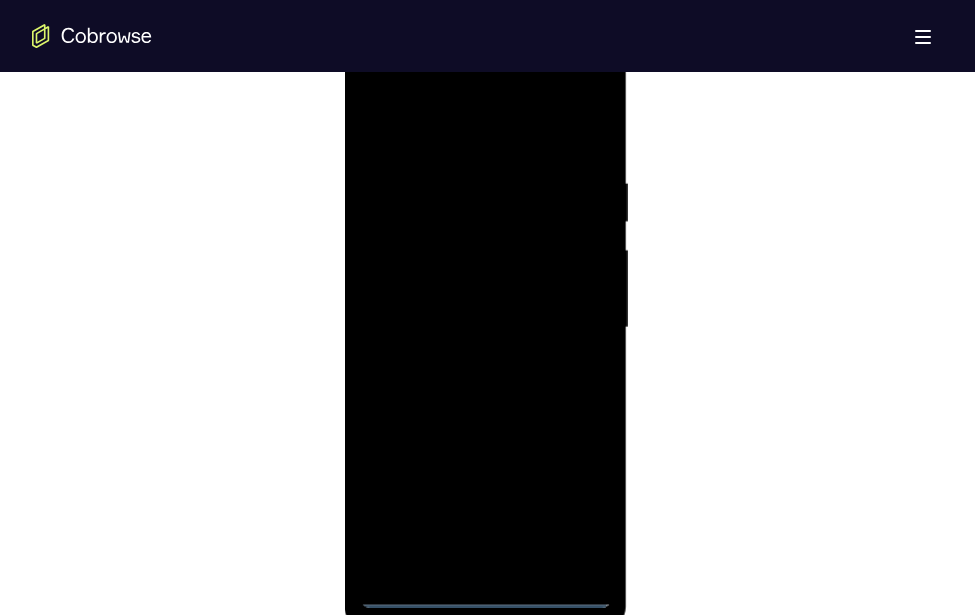 click at bounding box center (486, 328) 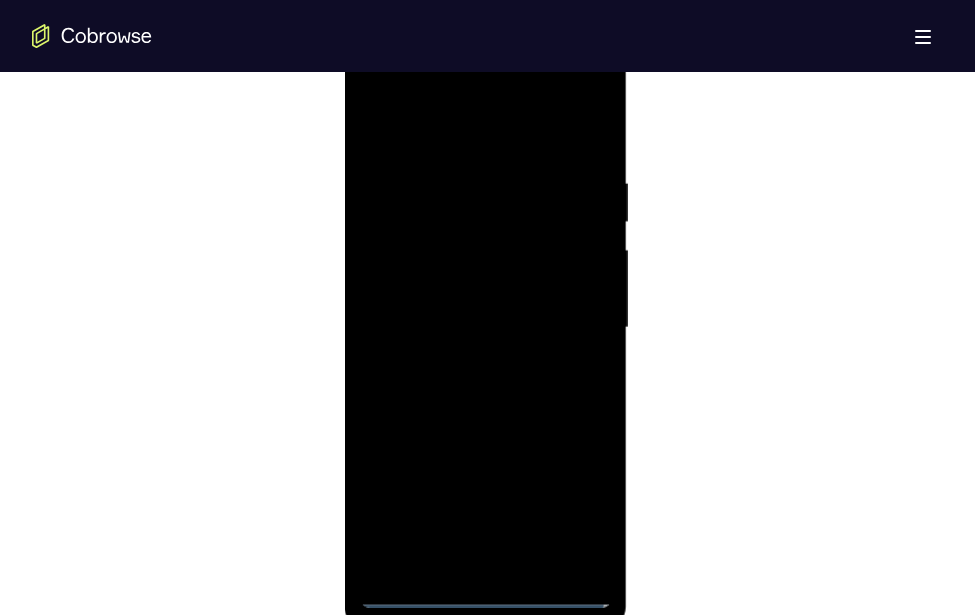click at bounding box center [486, 328] 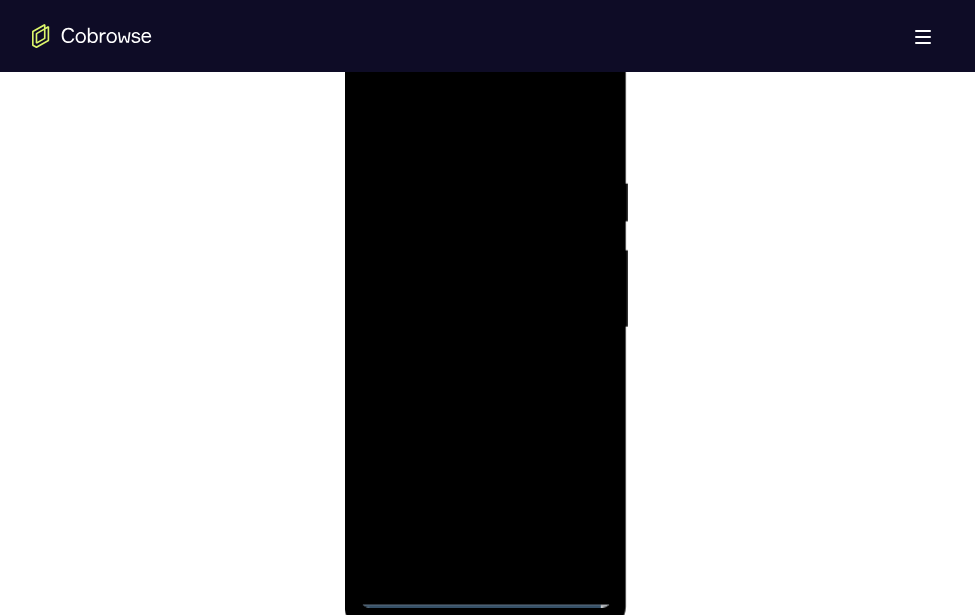 click at bounding box center [486, 328] 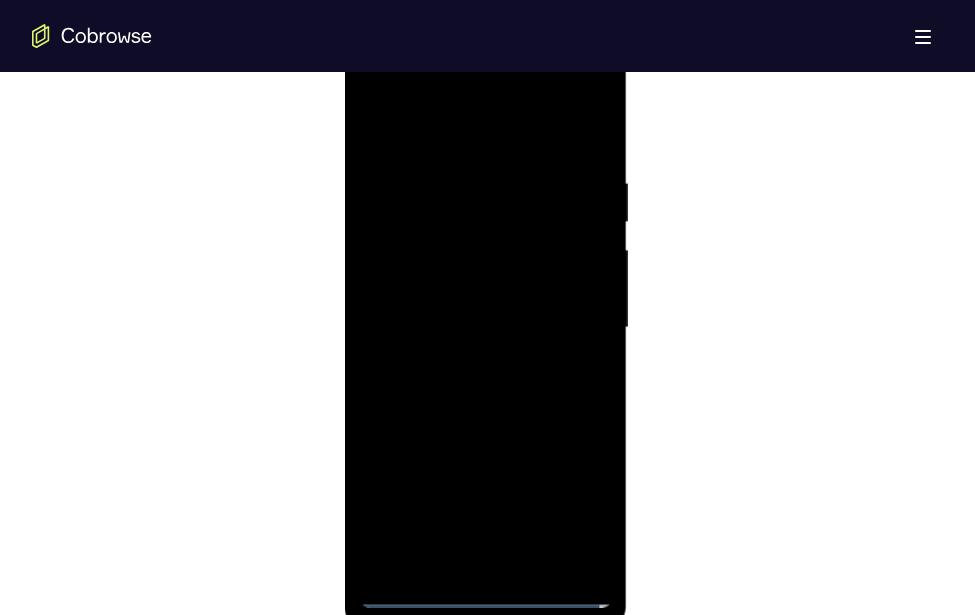 click at bounding box center (486, 328) 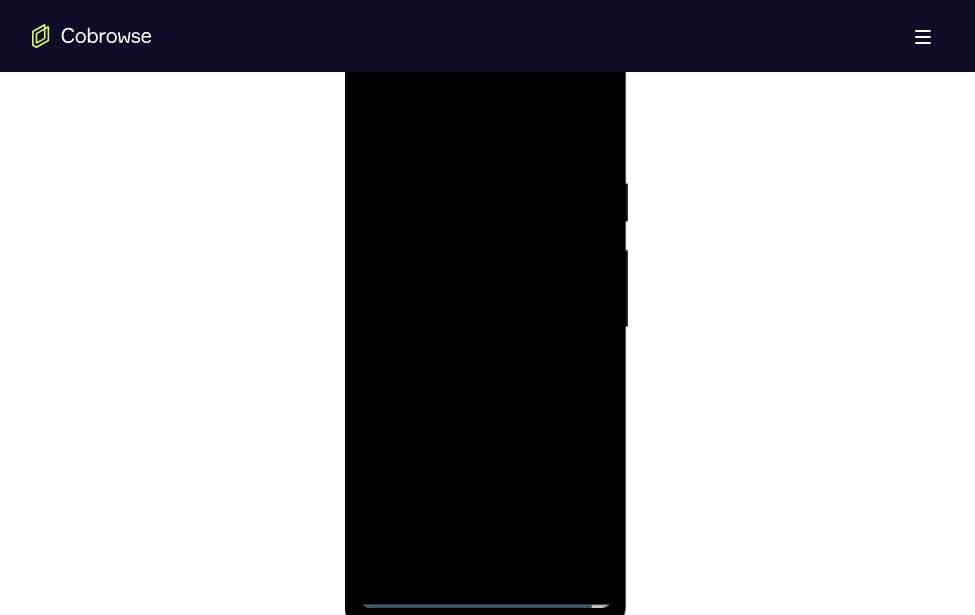 click at bounding box center [486, 328] 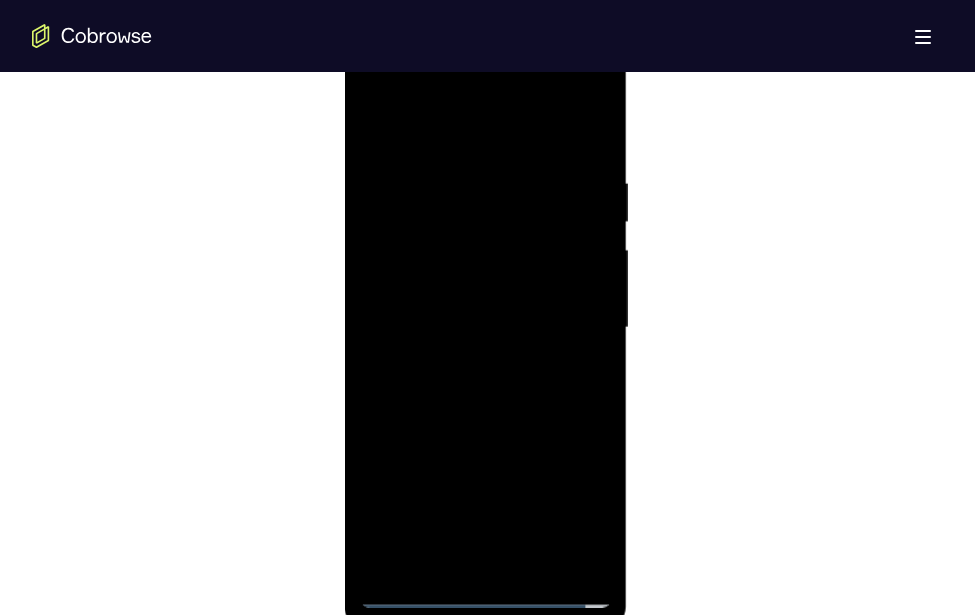 click at bounding box center [486, 328] 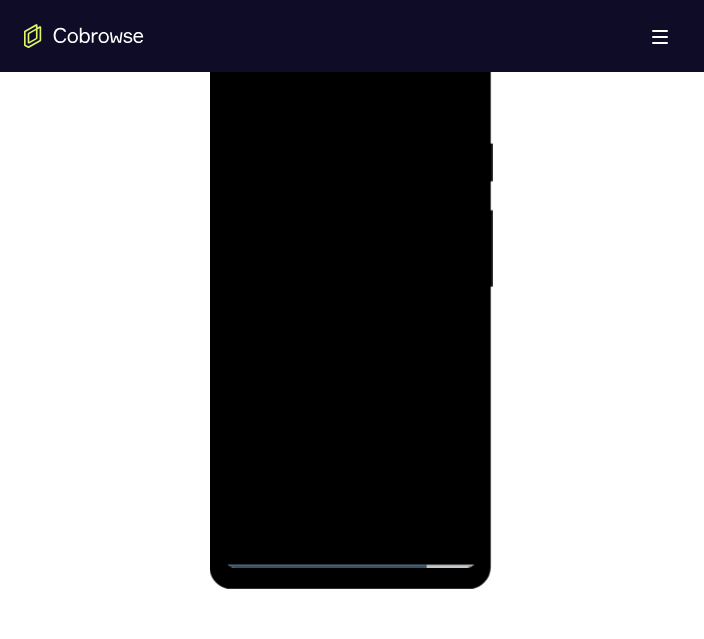 click at bounding box center [350, 288] 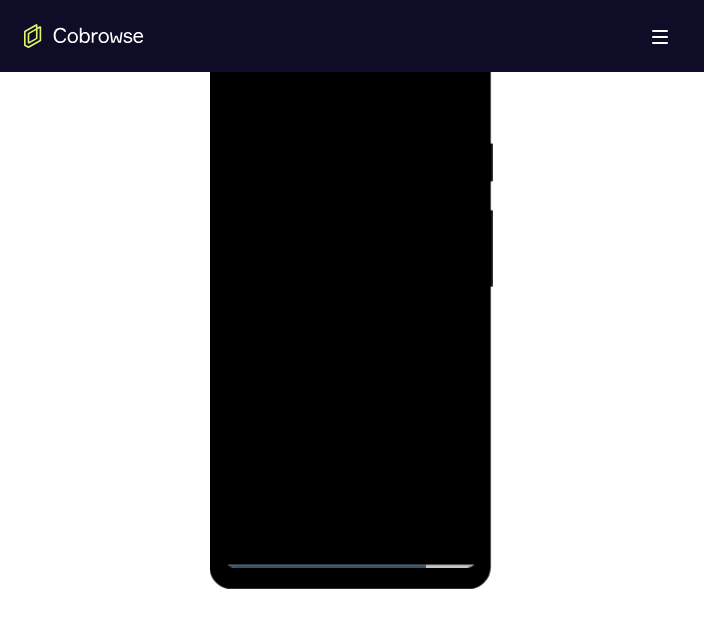 click at bounding box center [350, 288] 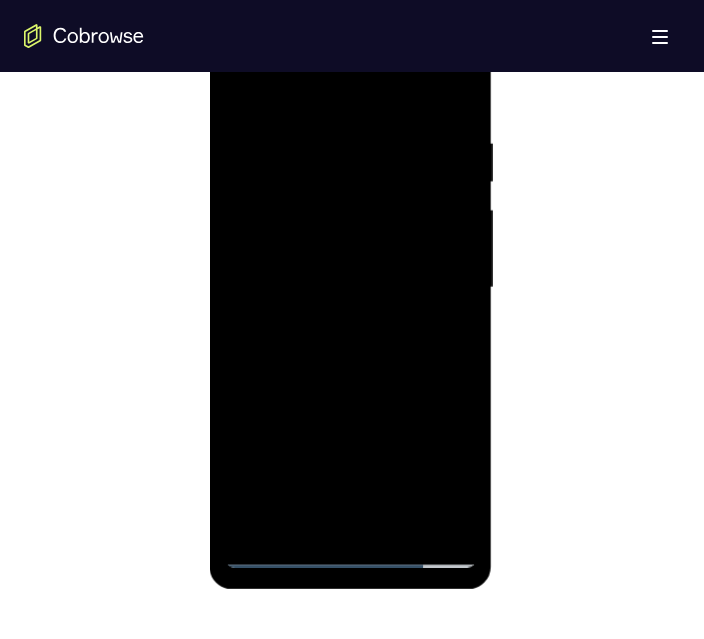 click at bounding box center [350, 288] 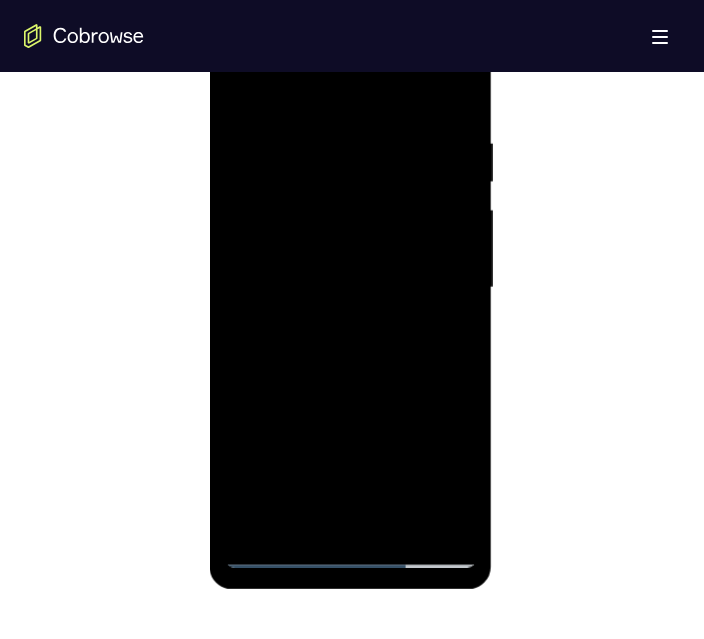 click at bounding box center (350, 288) 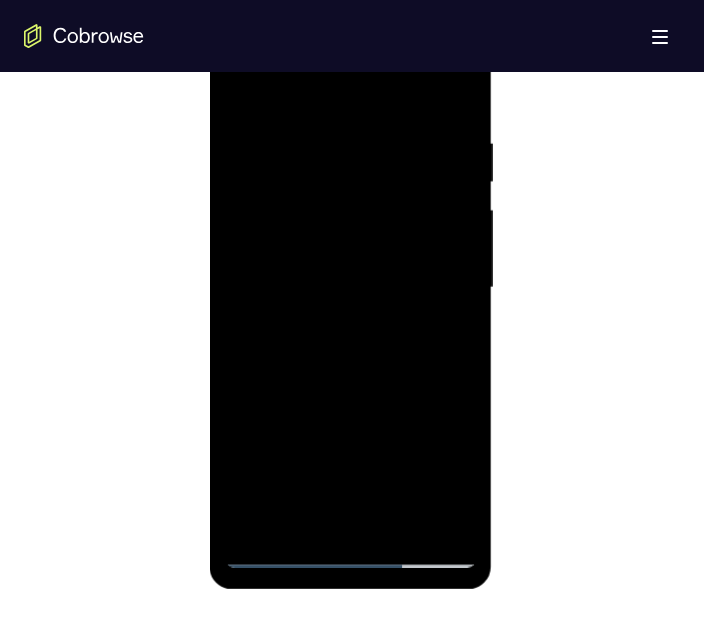 drag, startPoint x: 408, startPoint y: 372, endPoint x: 425, endPoint y: 261, distance: 112.29426 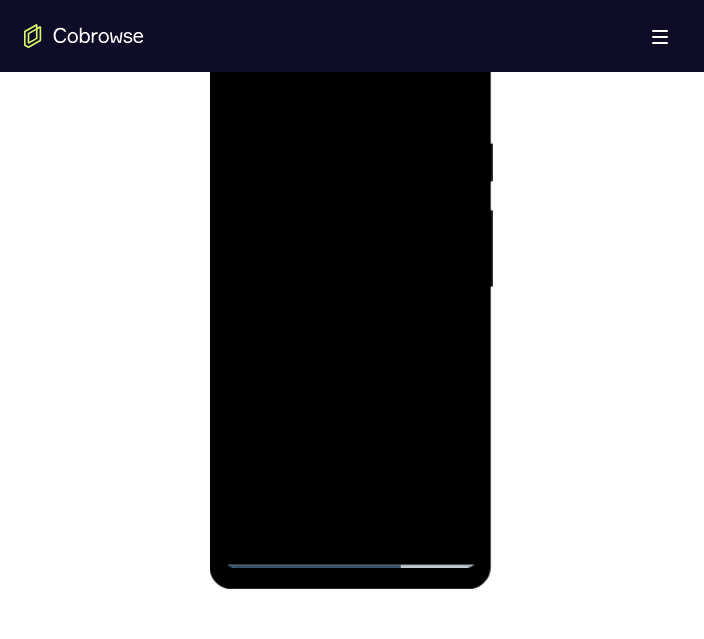 click at bounding box center (350, 288) 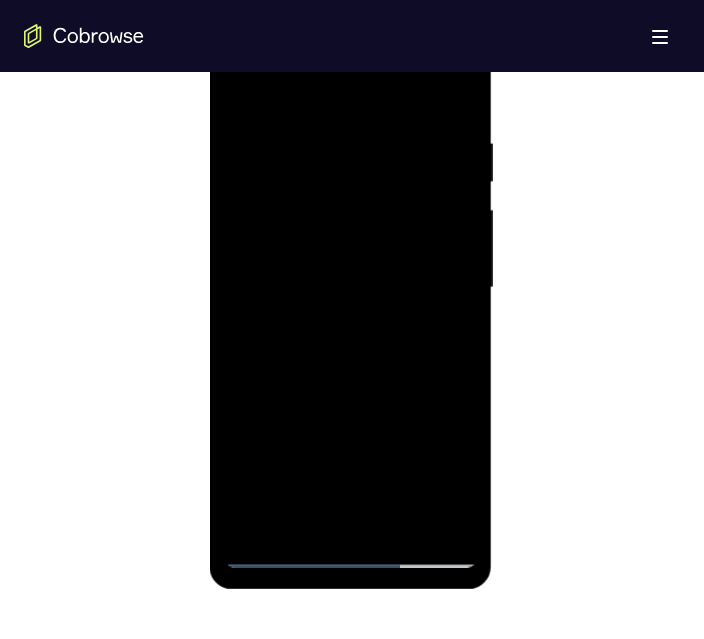 drag, startPoint x: 349, startPoint y: 439, endPoint x: 394, endPoint y: 256, distance: 188.45158 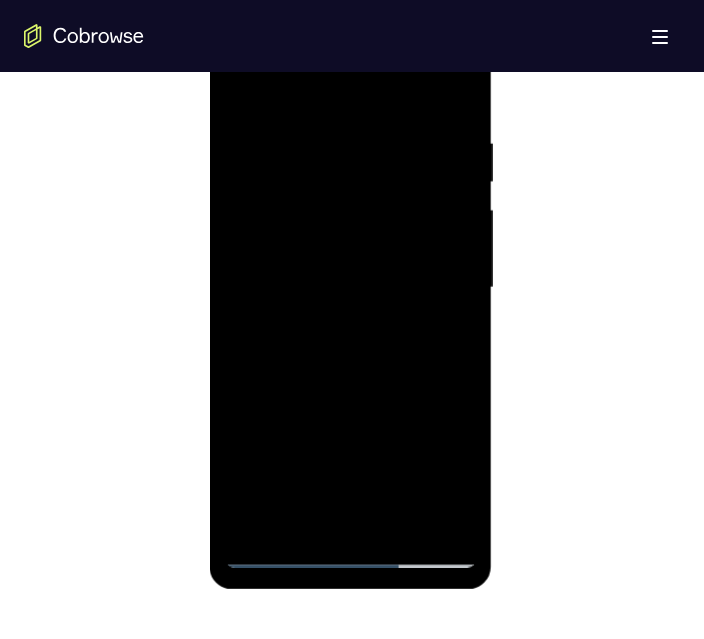 drag, startPoint x: 364, startPoint y: 439, endPoint x: 393, endPoint y: 293, distance: 148.85228 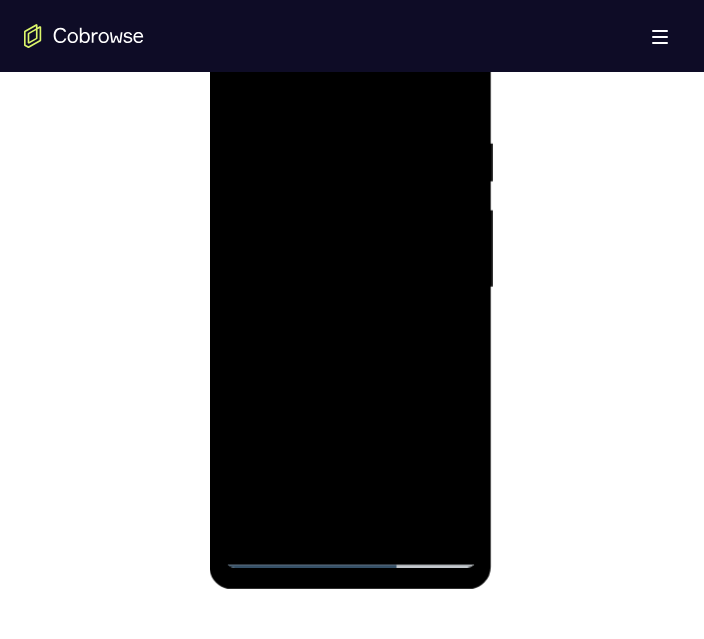 click at bounding box center (350, 288) 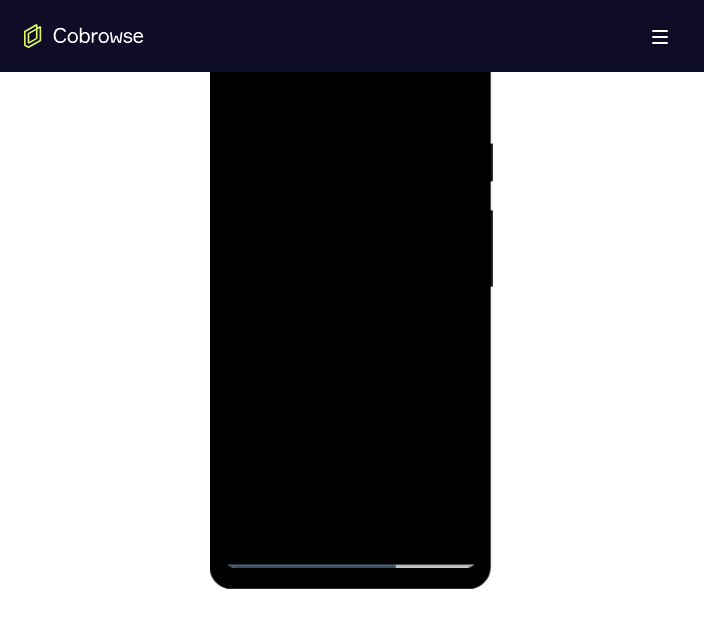 click at bounding box center (350, 288) 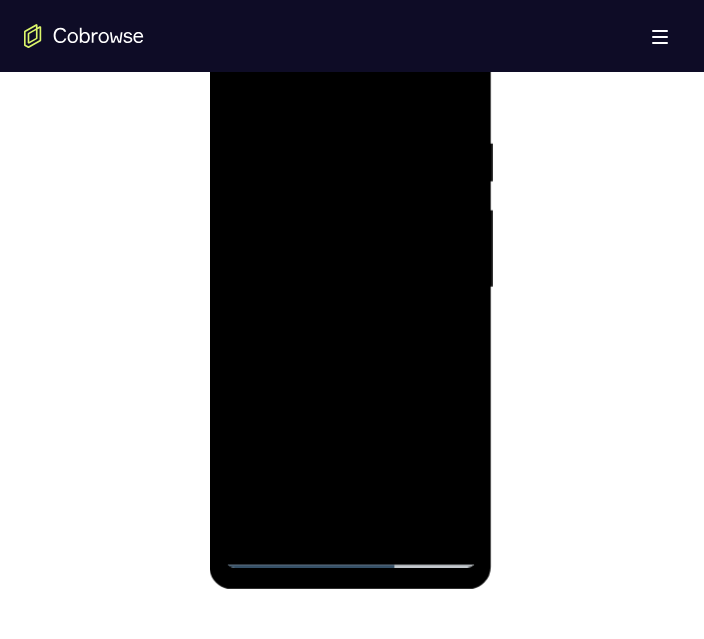 click at bounding box center [350, 288] 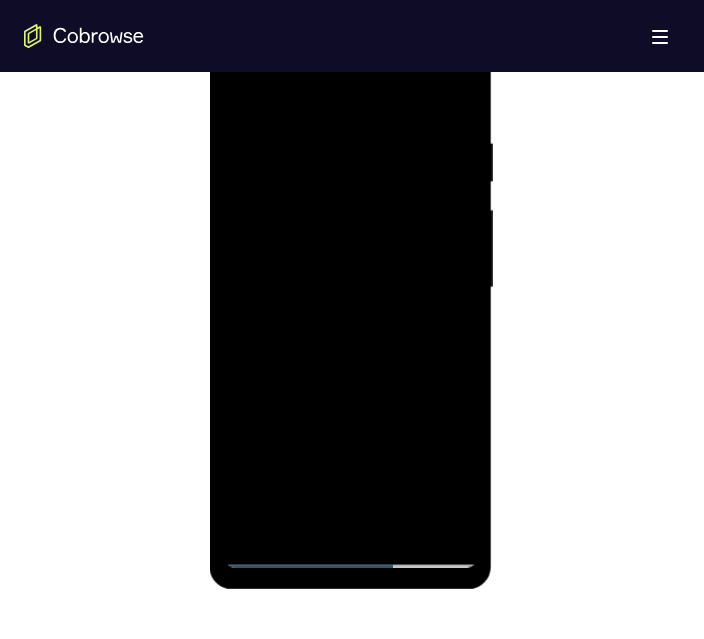 drag, startPoint x: 361, startPoint y: 348, endPoint x: 390, endPoint y: 232, distance: 119.57006 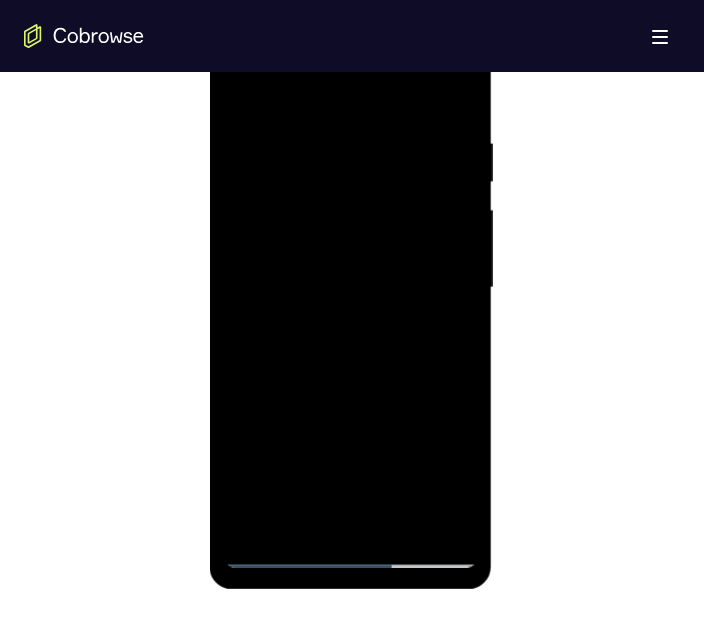 drag, startPoint x: 381, startPoint y: 385, endPoint x: 413, endPoint y: 210, distance: 177.90166 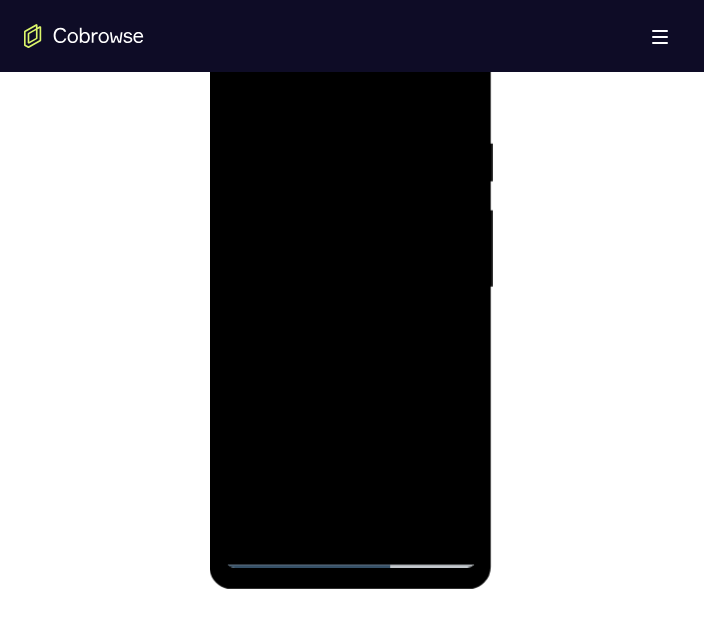 drag, startPoint x: 372, startPoint y: 401, endPoint x: 429, endPoint y: 136, distance: 271.06088 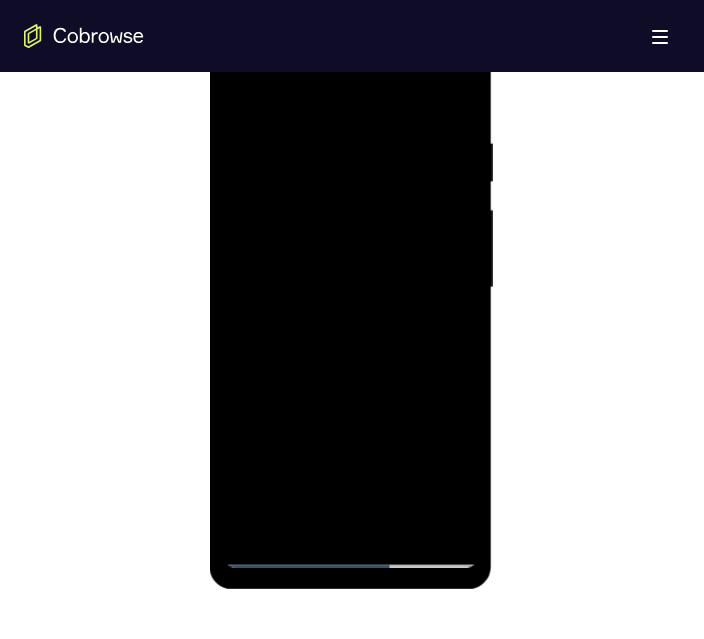 drag, startPoint x: 389, startPoint y: 330, endPoint x: 396, endPoint y: 173, distance: 157.15598 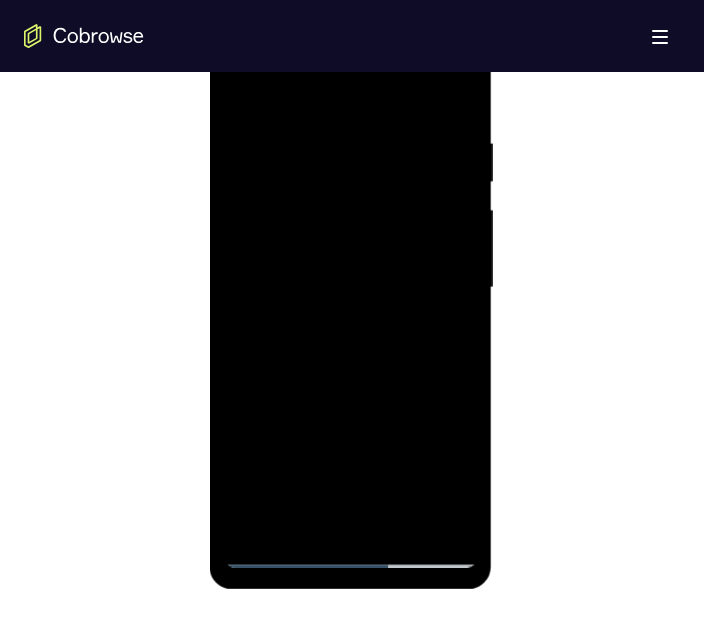 drag, startPoint x: 385, startPoint y: 360, endPoint x: 408, endPoint y: 77, distance: 283.9331 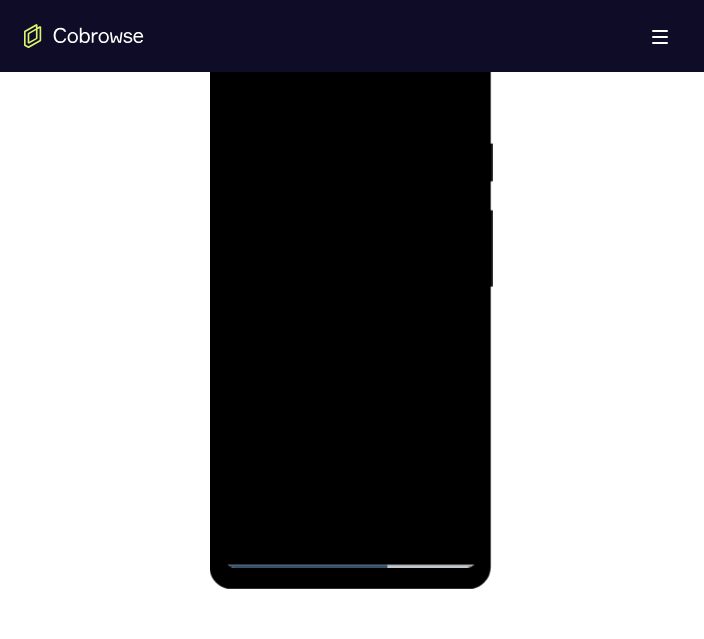 drag, startPoint x: 395, startPoint y: 360, endPoint x: 417, endPoint y: 76, distance: 284.85083 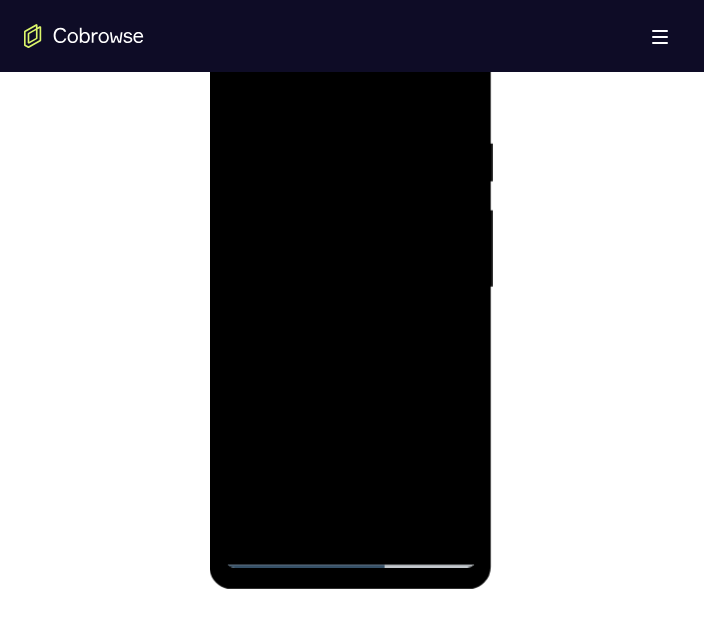 drag, startPoint x: 365, startPoint y: 360, endPoint x: 362, endPoint y: 172, distance: 188.02394 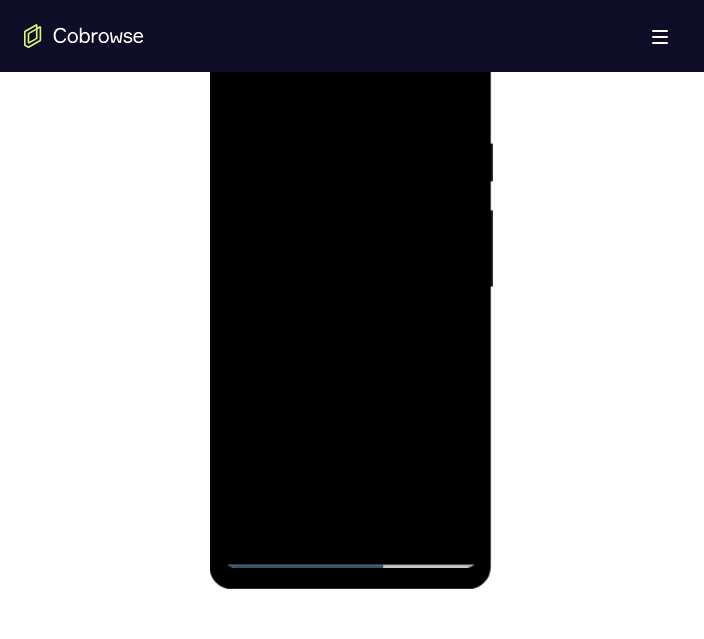click at bounding box center (350, 288) 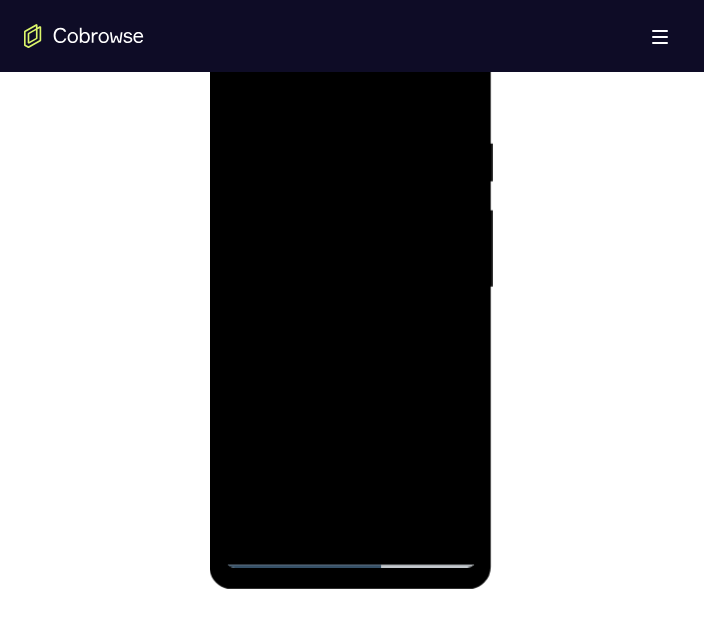 click at bounding box center (350, 288) 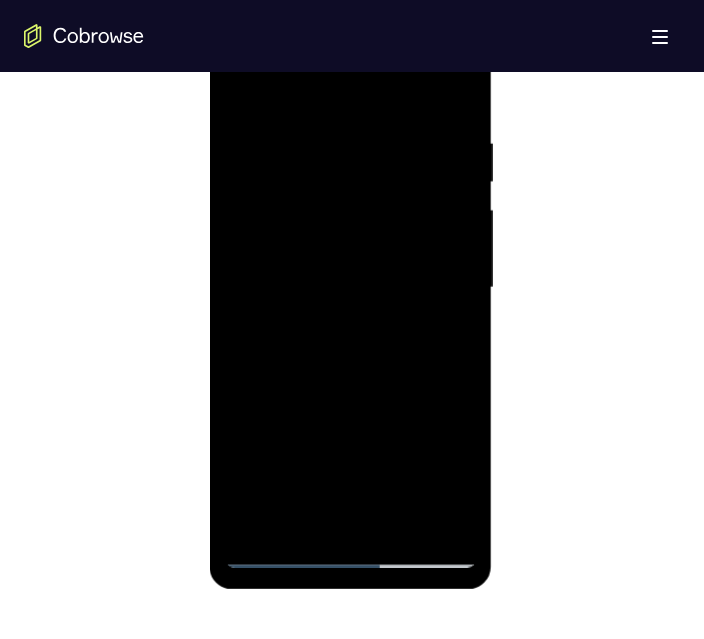 click at bounding box center [350, 288] 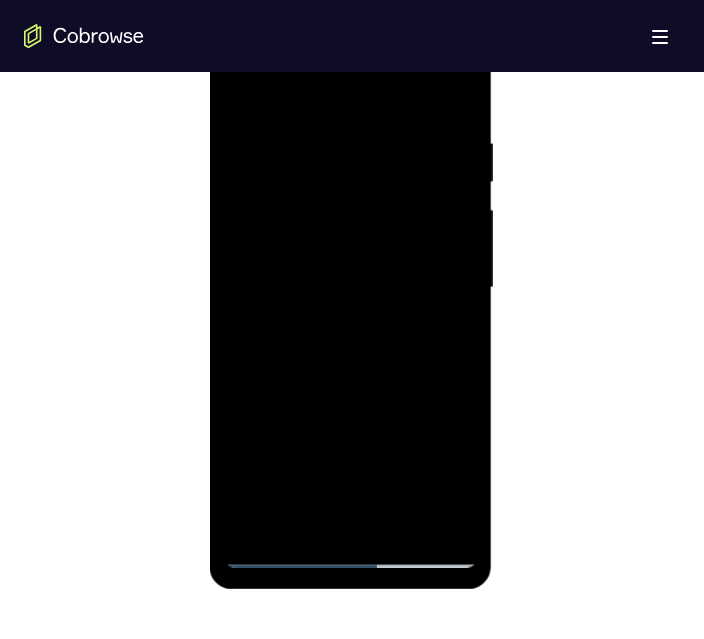 drag, startPoint x: 394, startPoint y: 252, endPoint x: 358, endPoint y: 402, distance: 154.25952 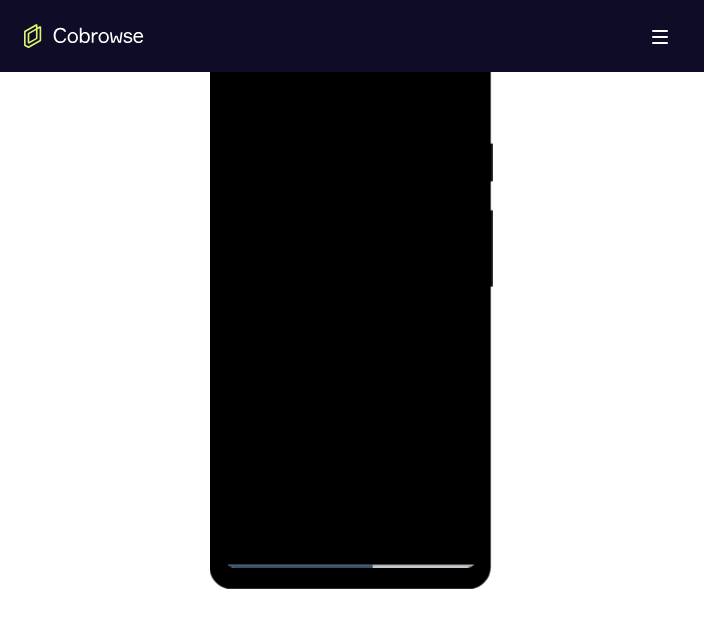 drag, startPoint x: 388, startPoint y: 230, endPoint x: 333, endPoint y: 396, distance: 174.87424 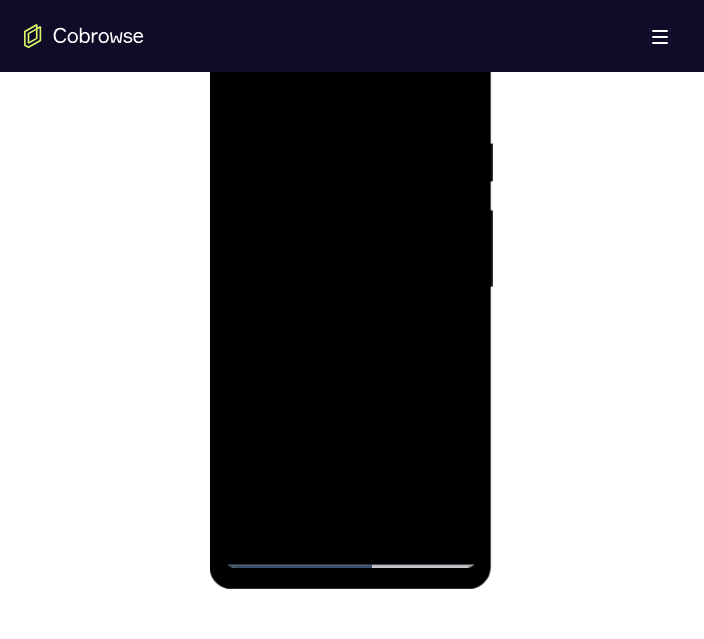 drag, startPoint x: 377, startPoint y: 256, endPoint x: 361, endPoint y: 432, distance: 176.72577 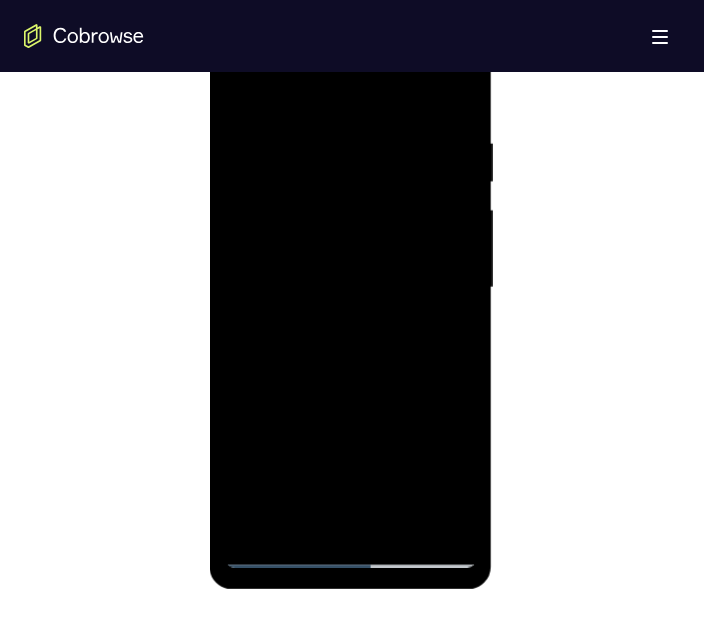drag, startPoint x: 399, startPoint y: 264, endPoint x: 345, endPoint y: 500, distance: 242.09915 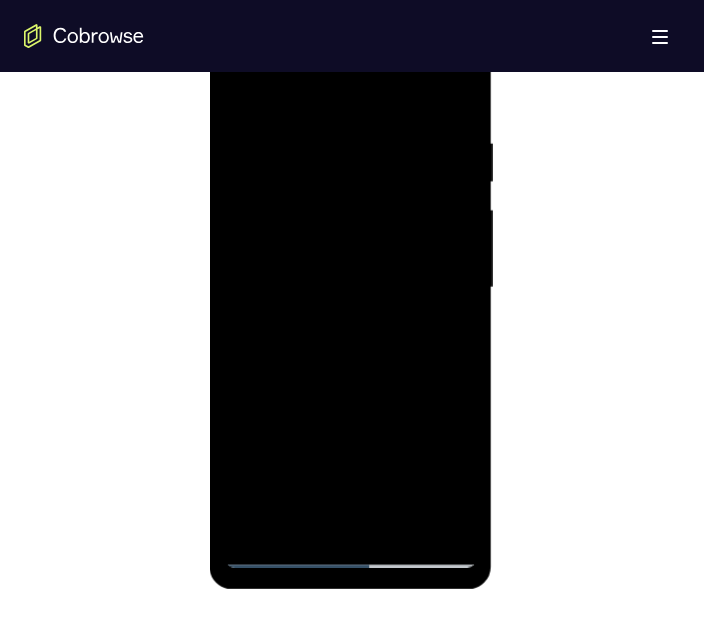 drag, startPoint x: 397, startPoint y: 268, endPoint x: 377, endPoint y: 431, distance: 164.22241 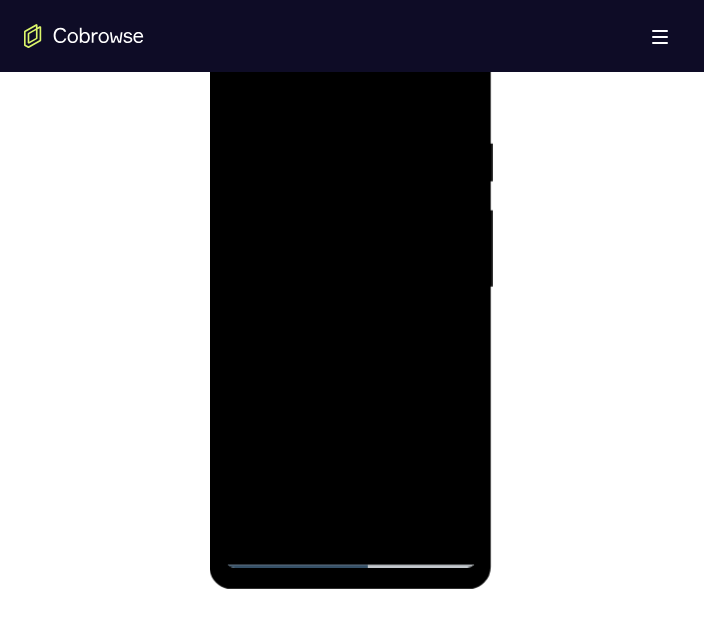 drag, startPoint x: 427, startPoint y: 218, endPoint x: 420, endPoint y: 420, distance: 202.12125 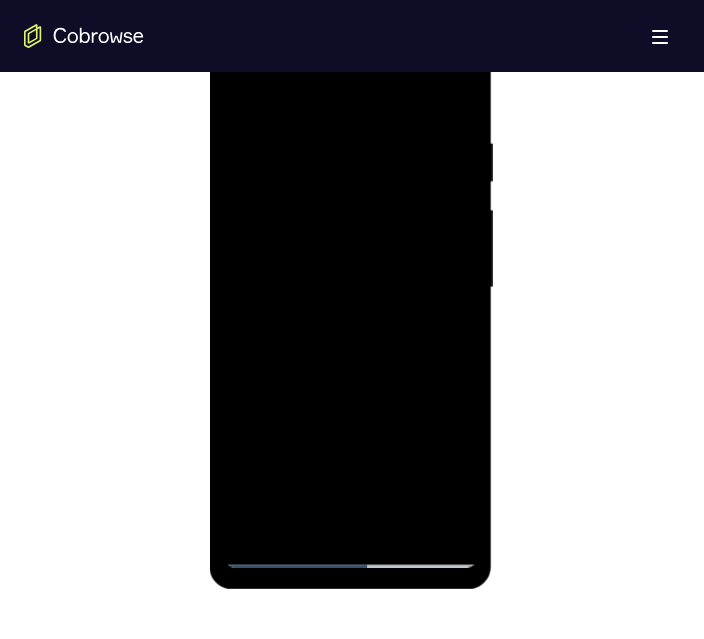 drag, startPoint x: 418, startPoint y: 244, endPoint x: 358, endPoint y: 476, distance: 239.63306 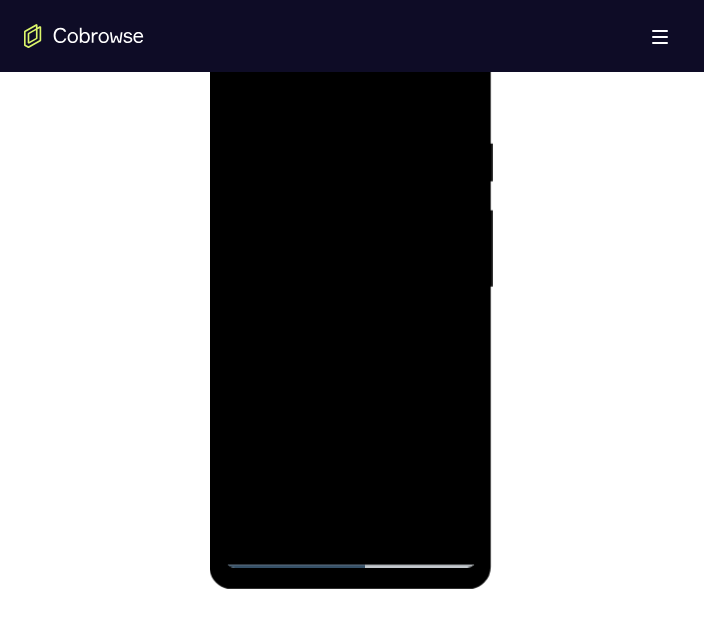 drag, startPoint x: 390, startPoint y: 221, endPoint x: 369, endPoint y: 431, distance: 211.0474 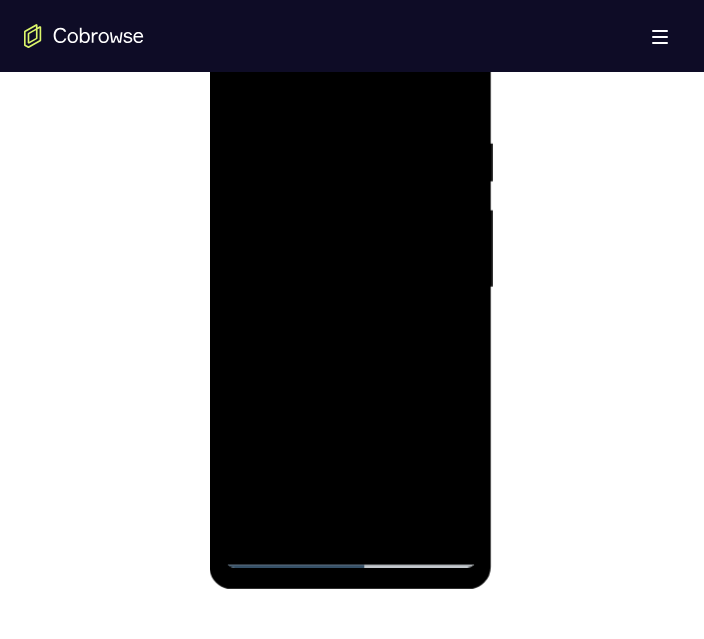 drag, startPoint x: 375, startPoint y: 218, endPoint x: 277, endPoint y: 430, distance: 233.55513 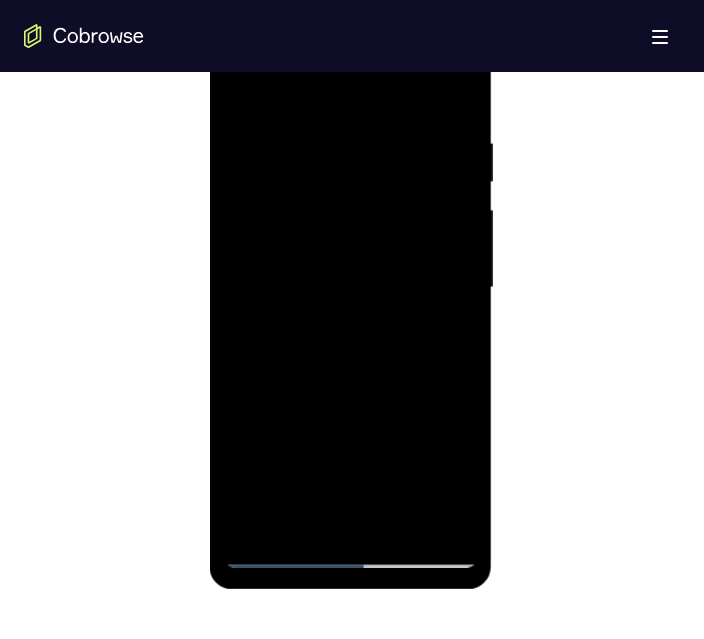 drag, startPoint x: 385, startPoint y: 194, endPoint x: 329, endPoint y: 419, distance: 231.86418 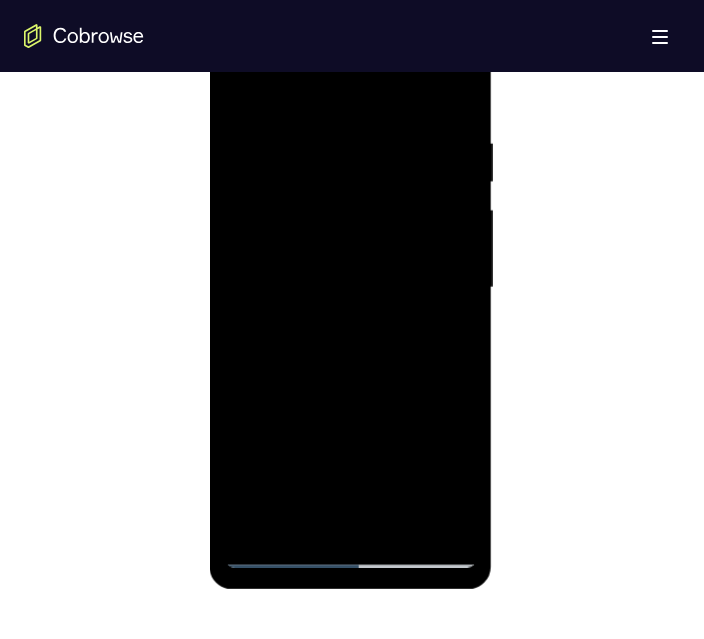 click at bounding box center [350, 288] 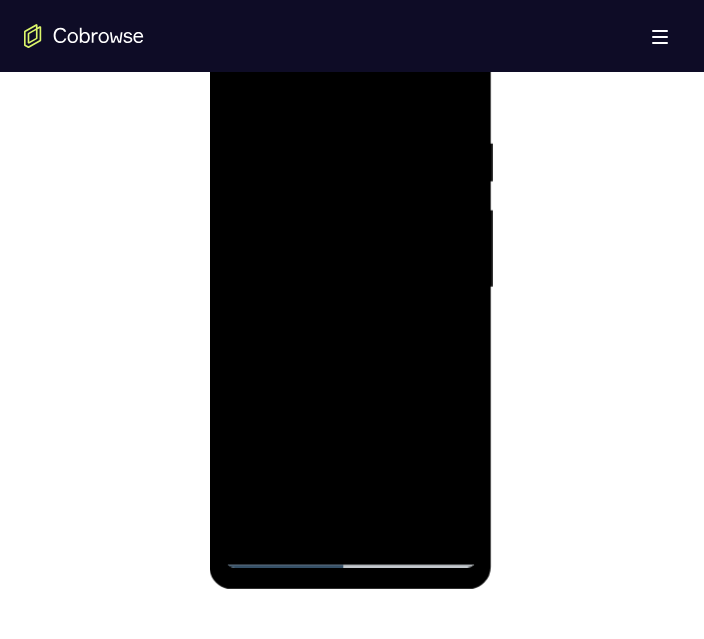 click at bounding box center (350, 288) 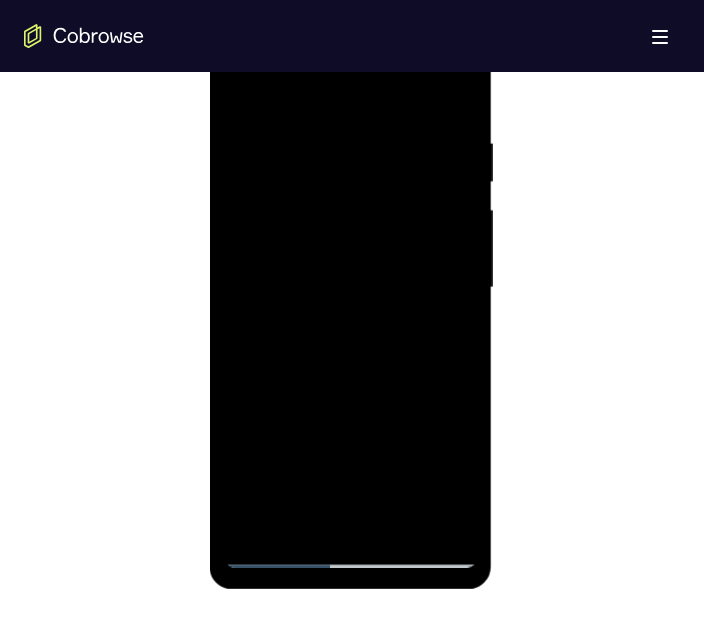 click at bounding box center (350, 288) 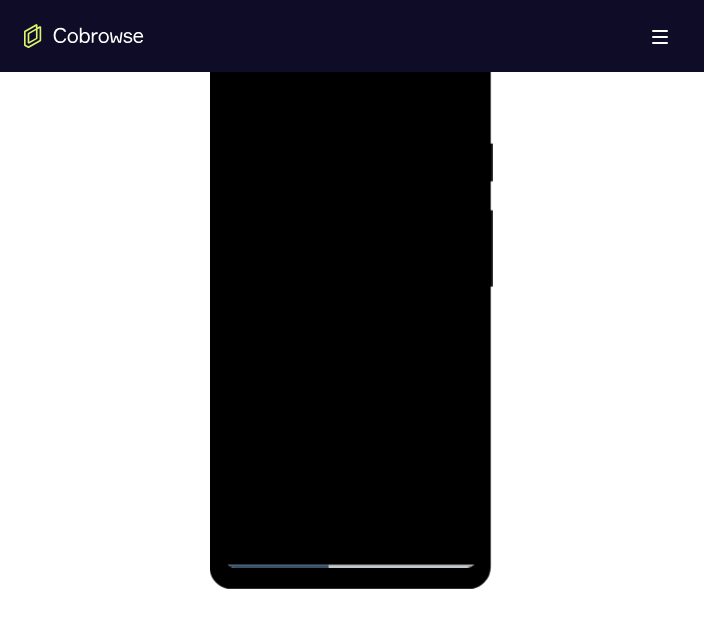 drag, startPoint x: 393, startPoint y: 277, endPoint x: 398, endPoint y: 176, distance: 101.12369 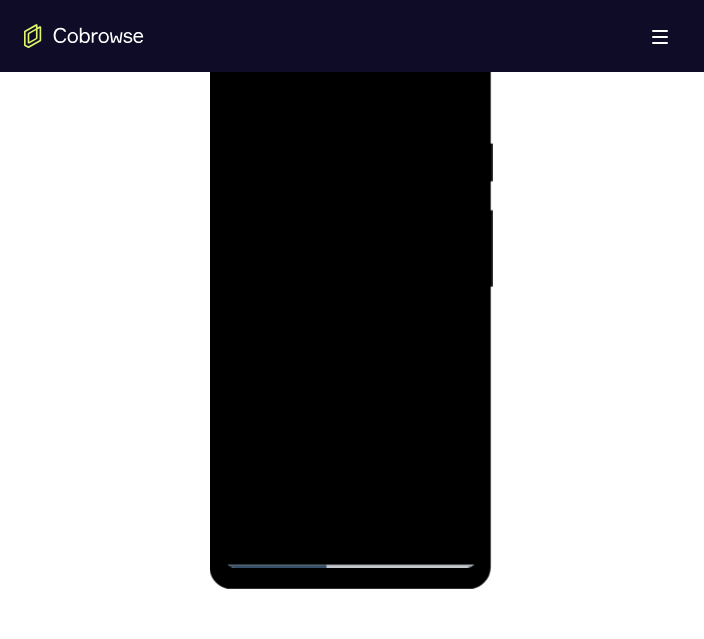 drag, startPoint x: 358, startPoint y: 346, endPoint x: 339, endPoint y: 327, distance: 26.870058 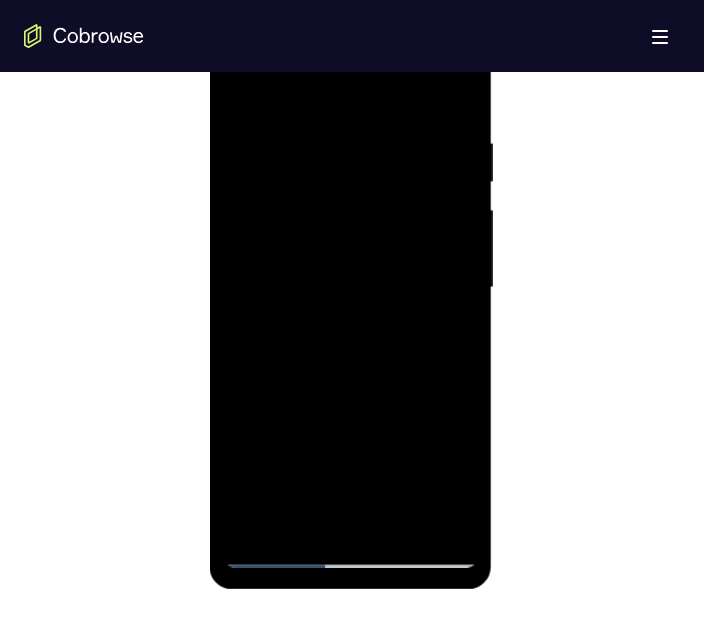 drag, startPoint x: 330, startPoint y: 269, endPoint x: 294, endPoint y: 473, distance: 207.15211 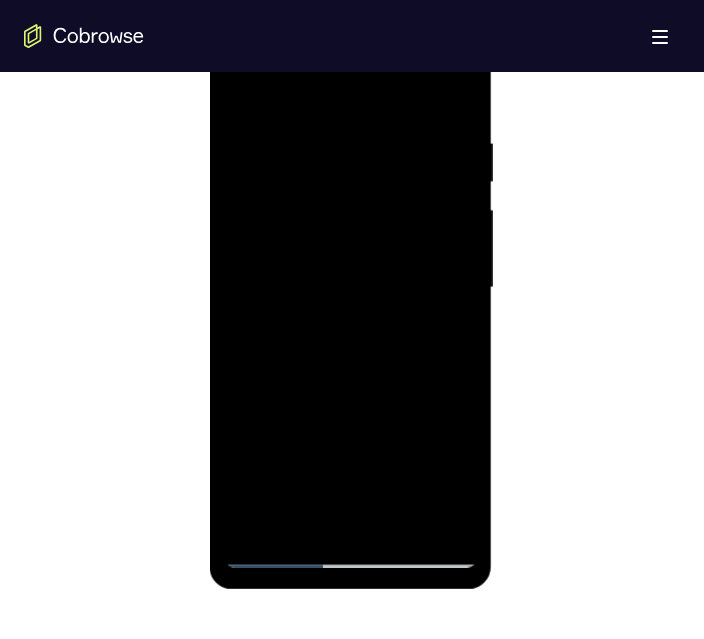 drag, startPoint x: 319, startPoint y: 364, endPoint x: 278, endPoint y: 544, distance: 184.6104 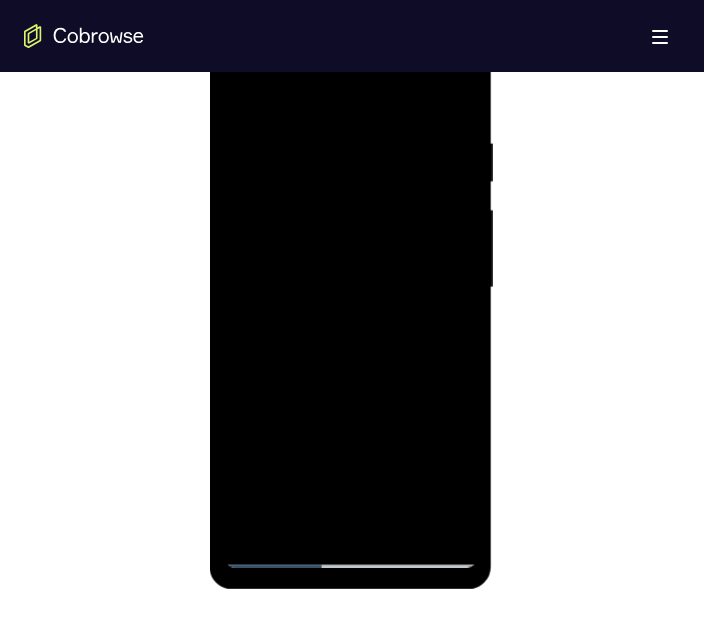 drag, startPoint x: 326, startPoint y: 301, endPoint x: 293, endPoint y: 552, distance: 253.16003 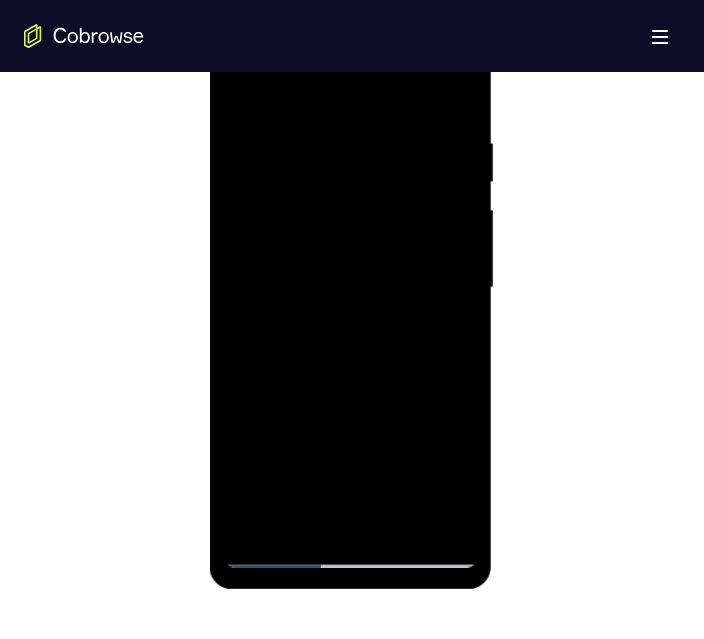 click at bounding box center [350, 288] 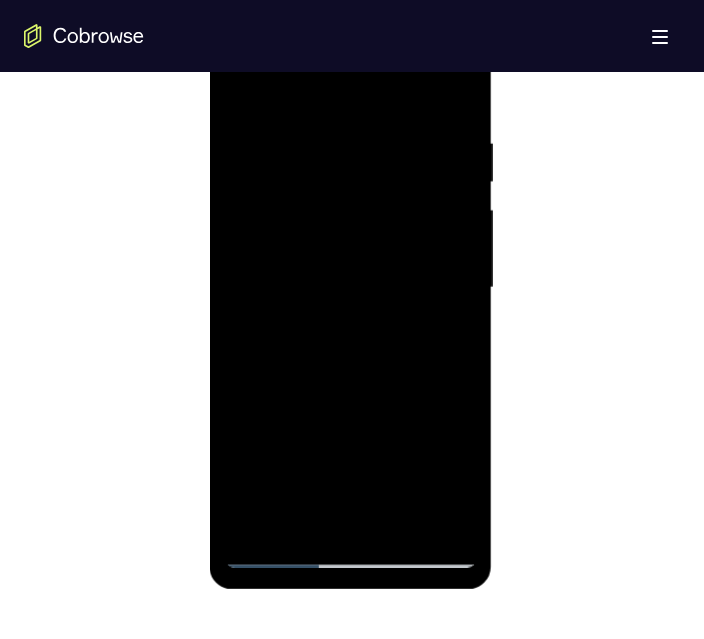 drag, startPoint x: 349, startPoint y: 199, endPoint x: 346, endPoint y: 383, distance: 184.02446 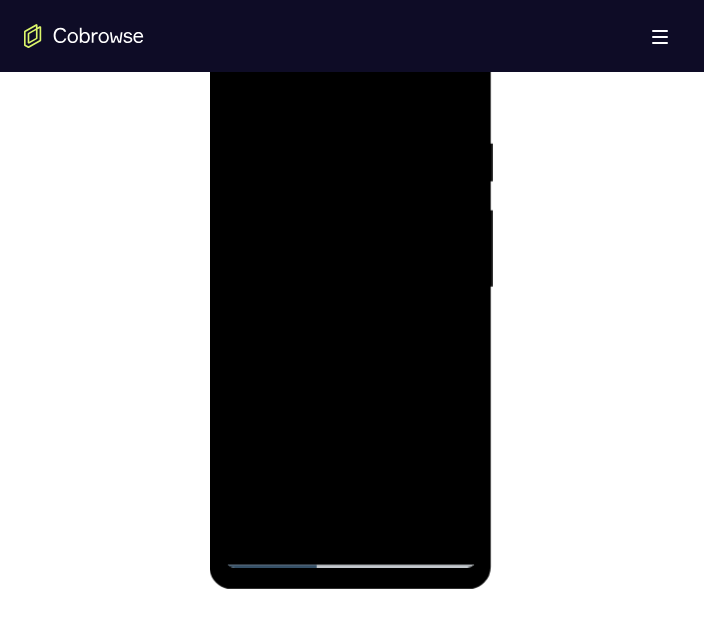 drag, startPoint x: 350, startPoint y: 408, endPoint x: 339, endPoint y: 321, distance: 87.69264 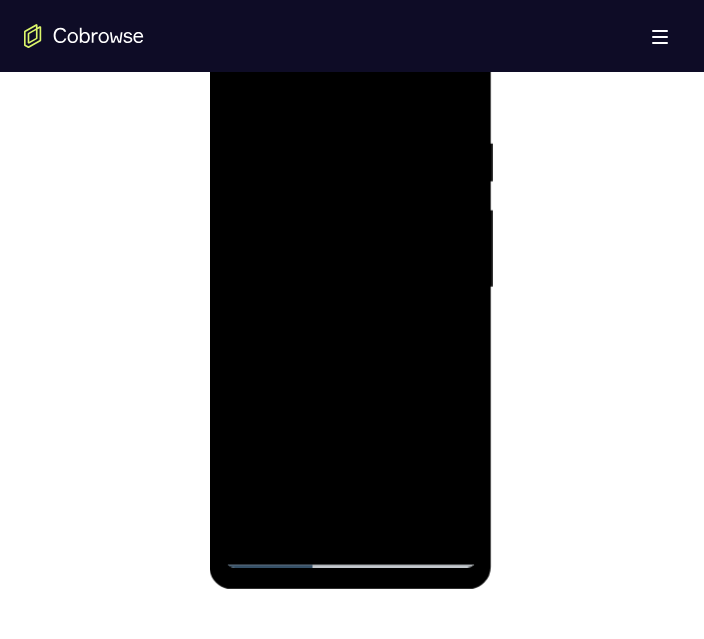 drag, startPoint x: 366, startPoint y: 466, endPoint x: 360, endPoint y: 278, distance: 188.09572 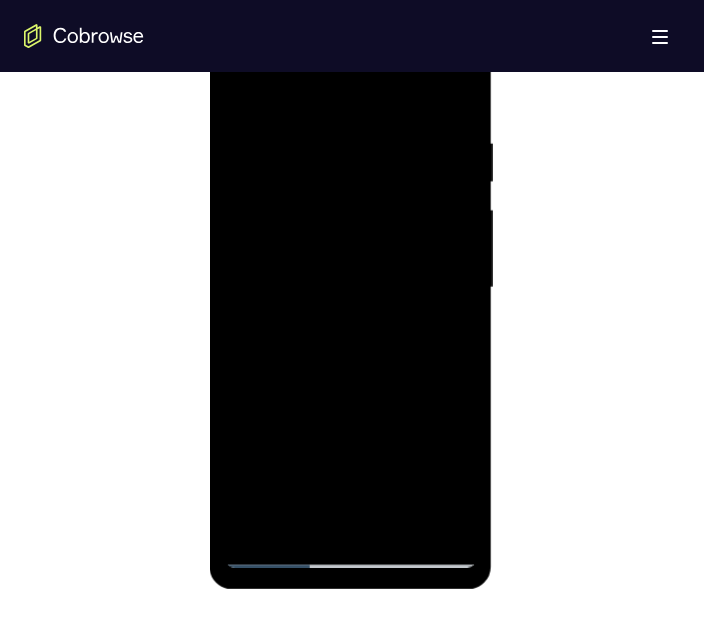 click at bounding box center [350, 288] 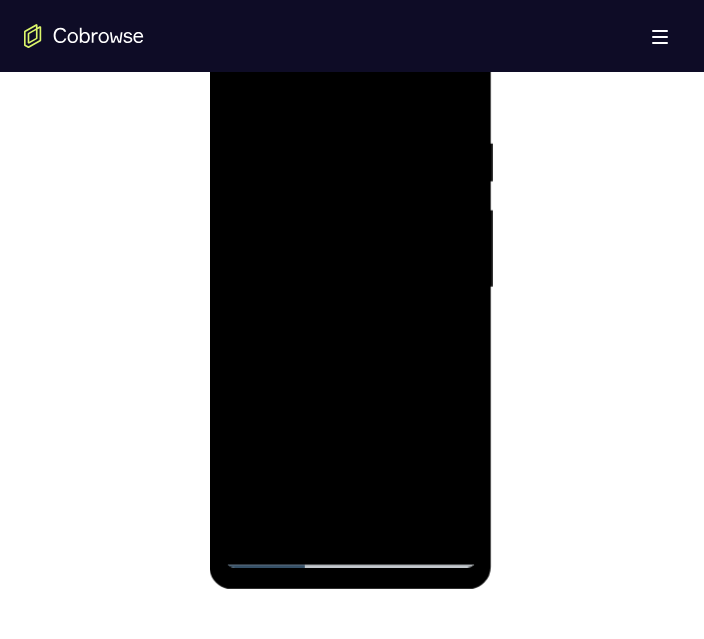 click at bounding box center (350, 288) 